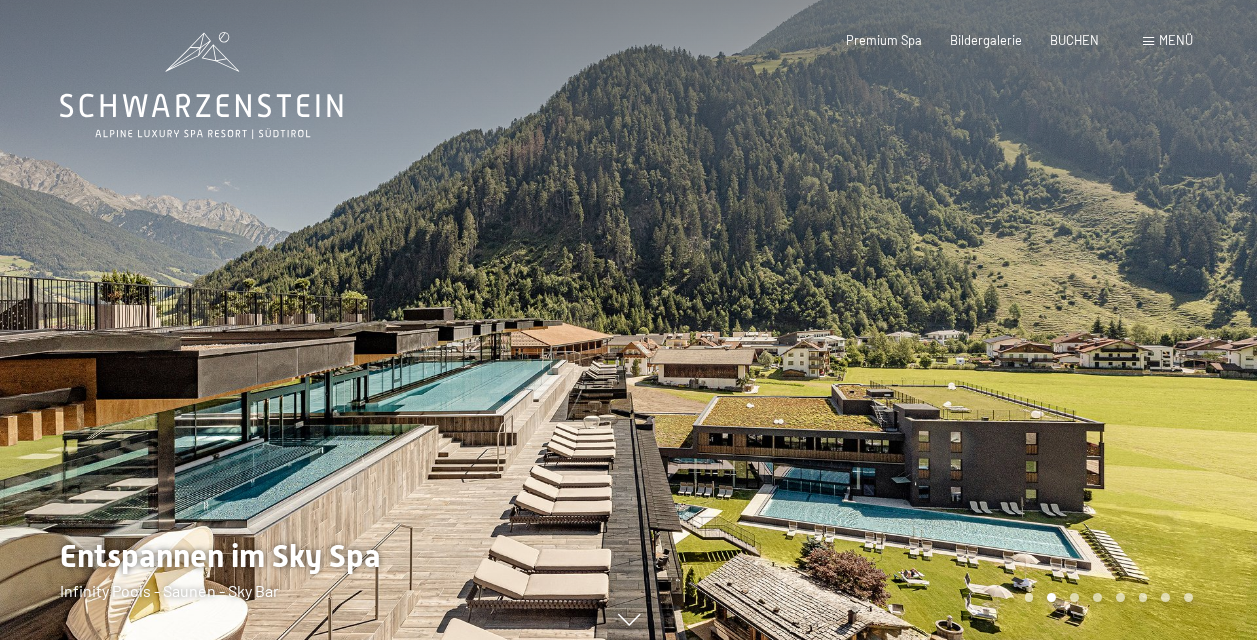 scroll, scrollTop: 0, scrollLeft: 0, axis: both 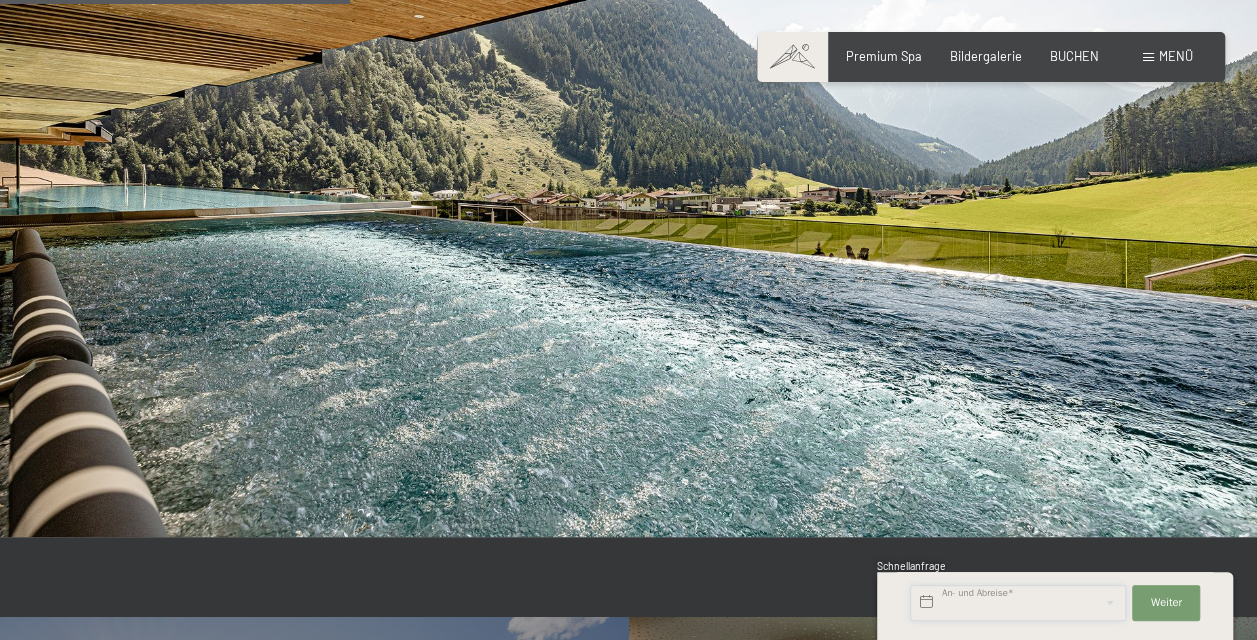 click at bounding box center [1018, 603] 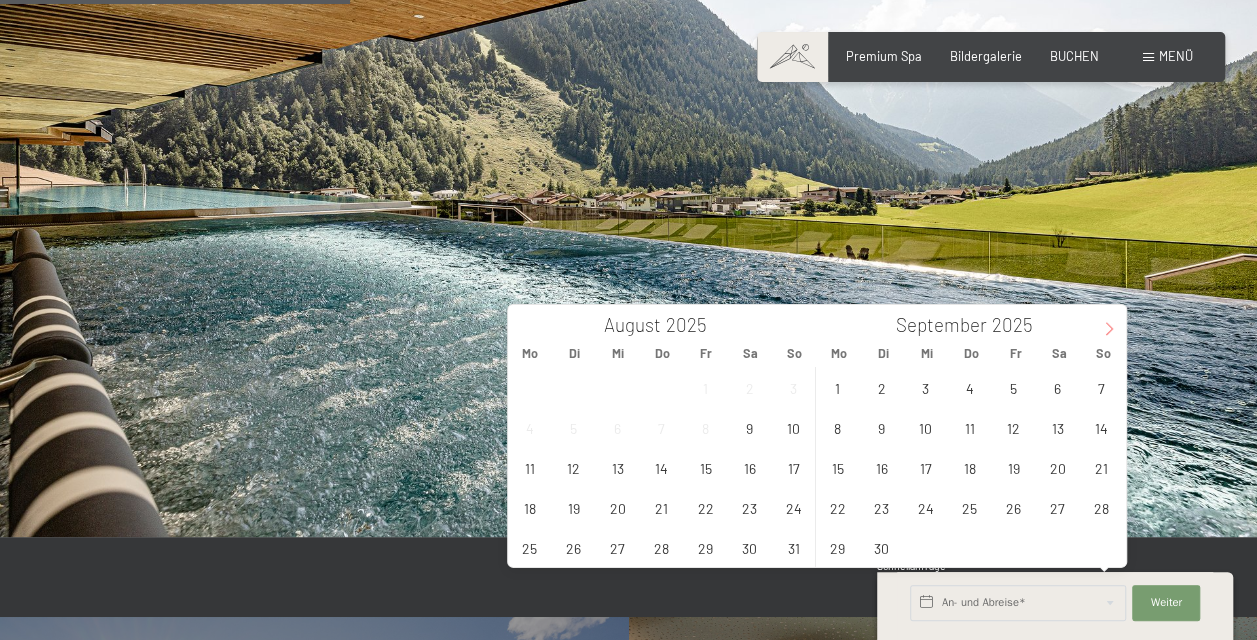 click 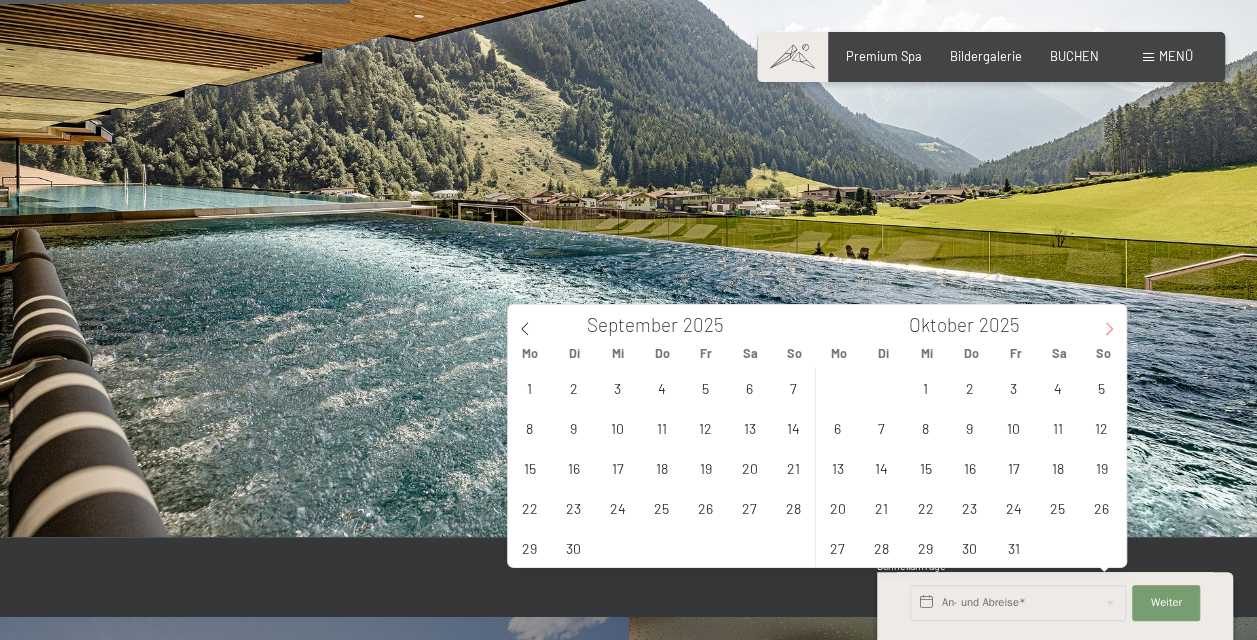click 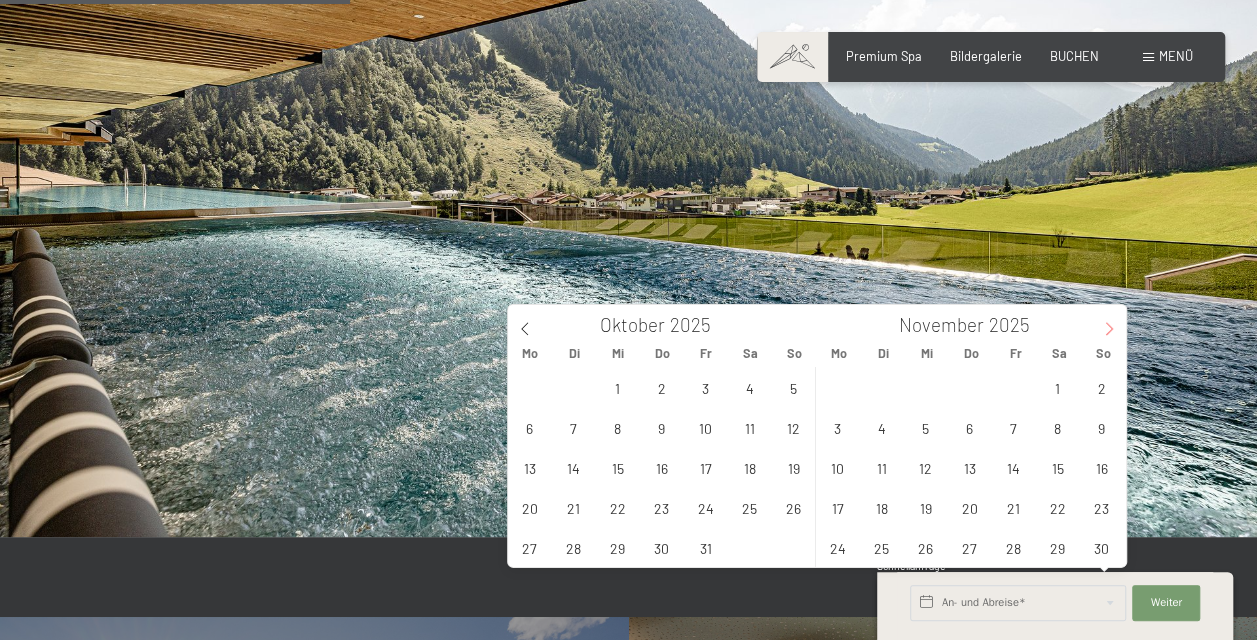 click 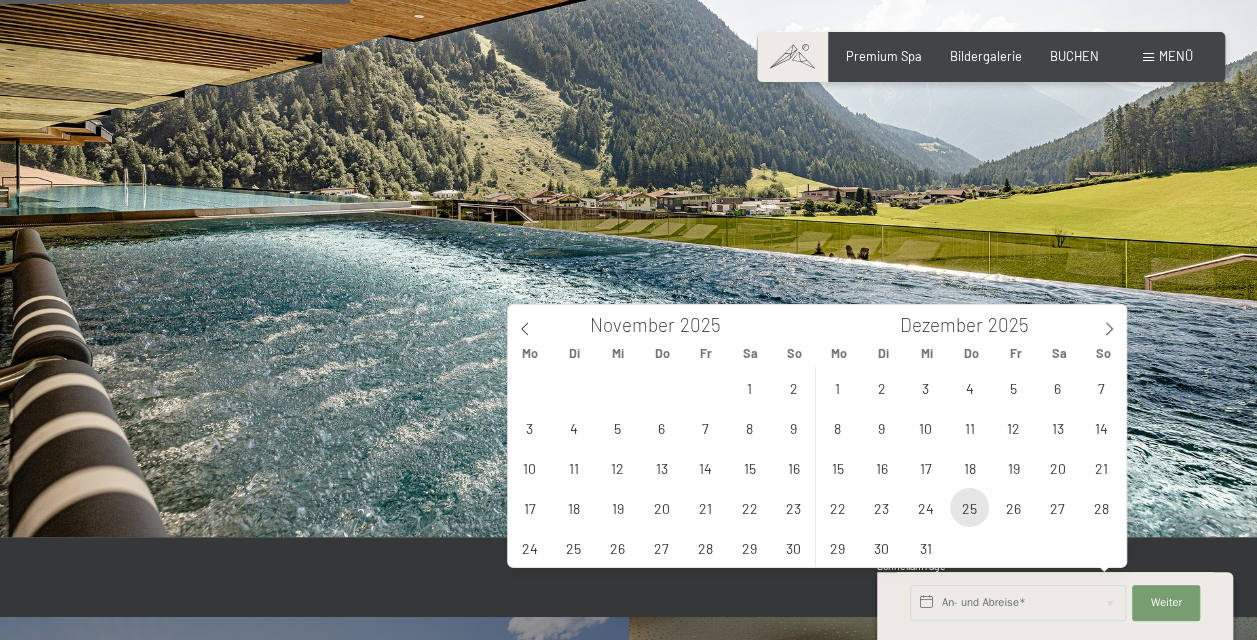 click on "25" at bounding box center (969, 507) 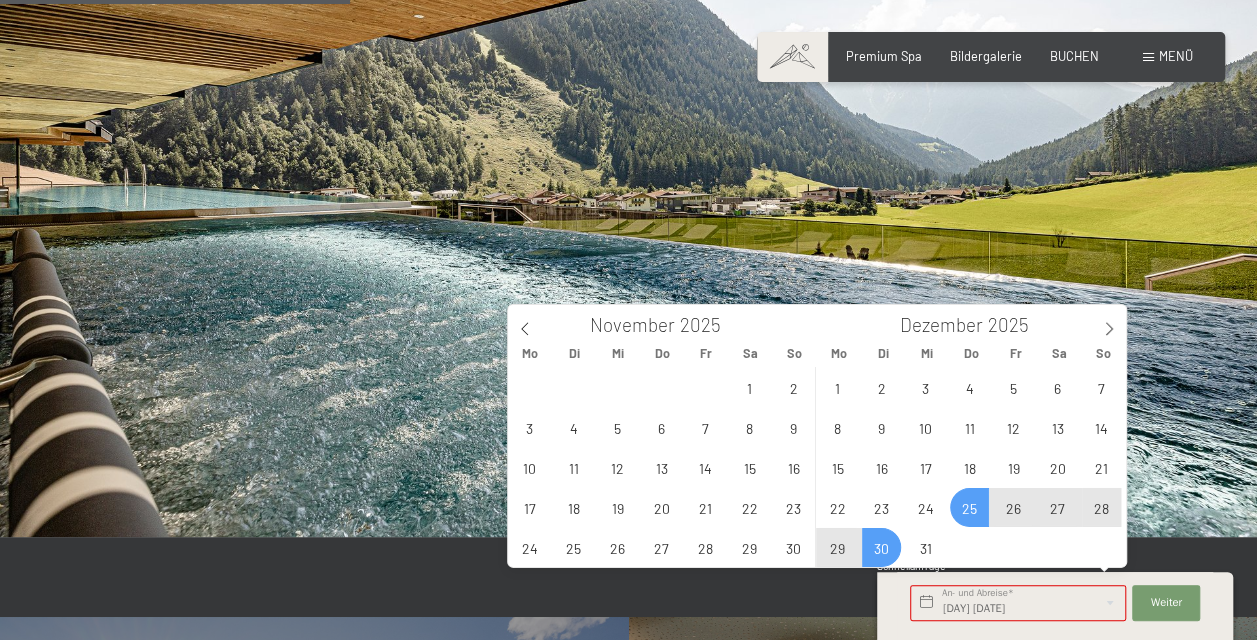 click on "30" at bounding box center [881, 547] 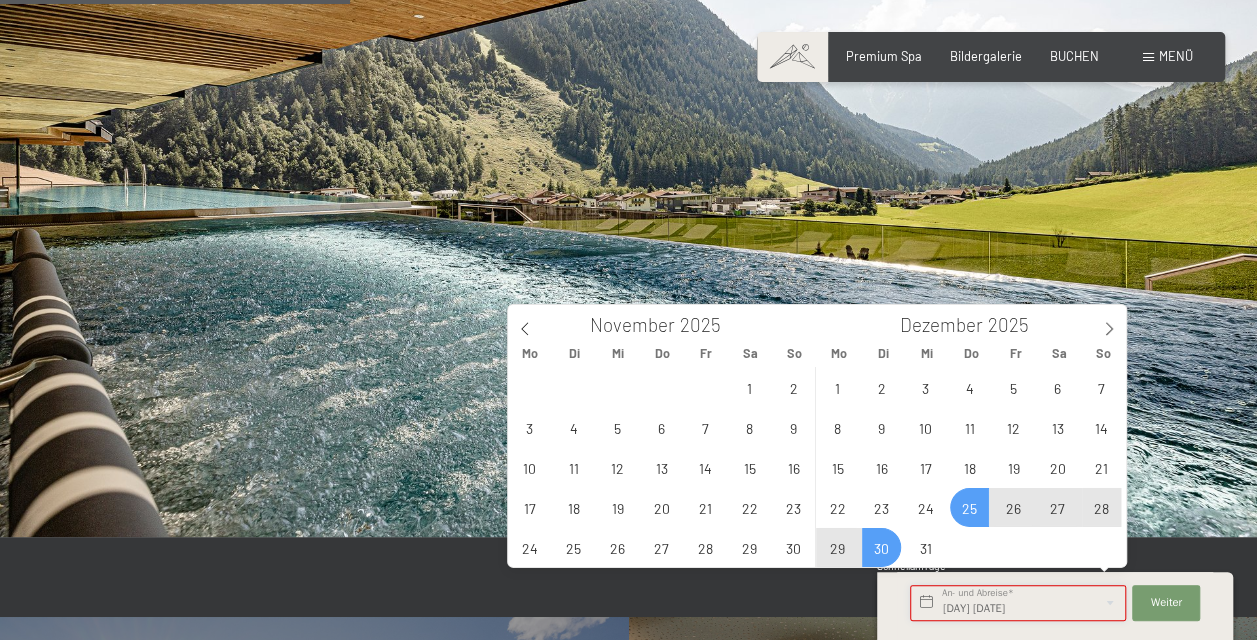 type on "Do. 25.12.2025 - Di. 30.12.2025" 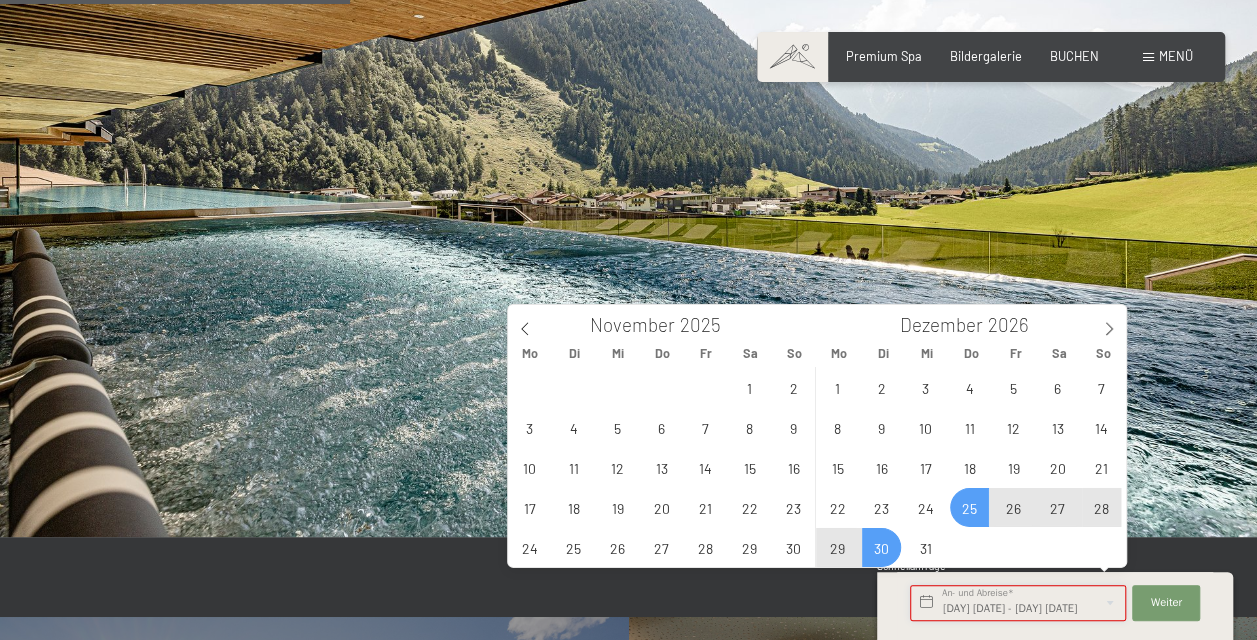 scroll, scrollTop: 0, scrollLeft: 2, axis: horizontal 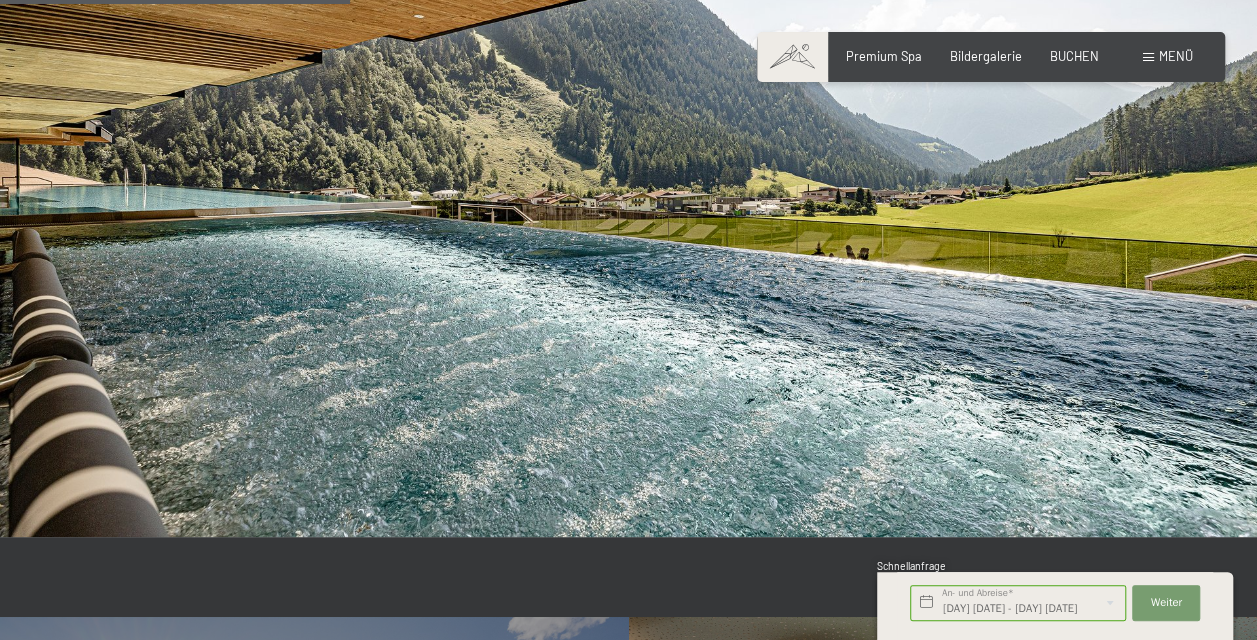 click on "Weiter Adressfelder ausblenden" 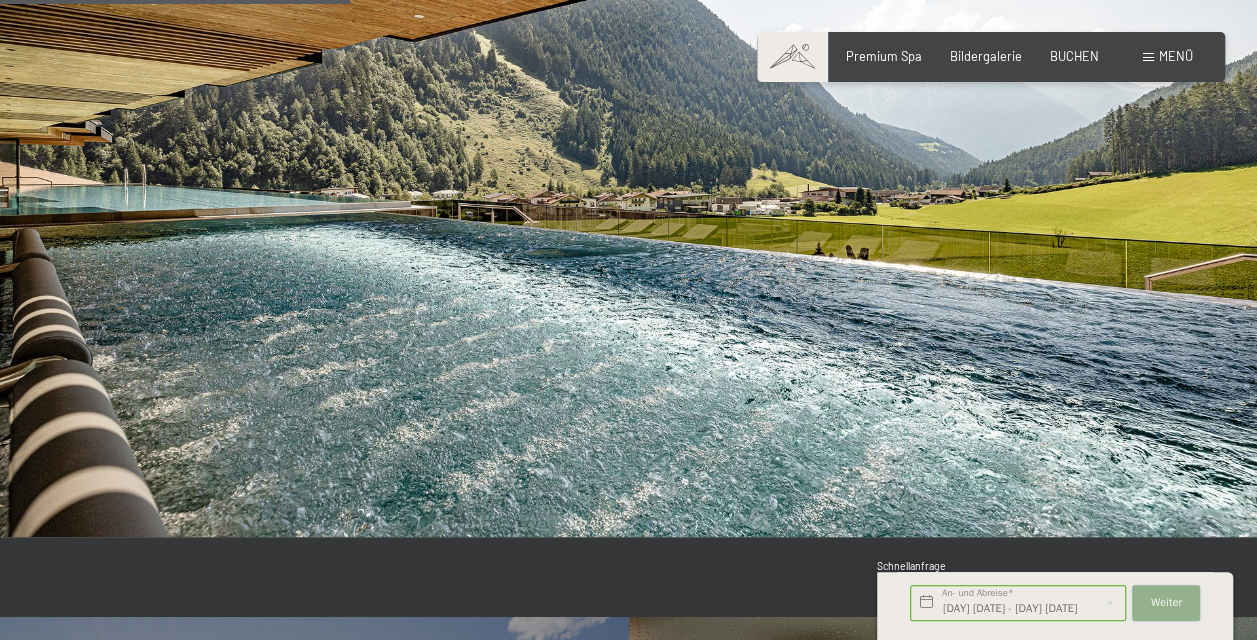 click on "Weiter" at bounding box center [1166, 603] 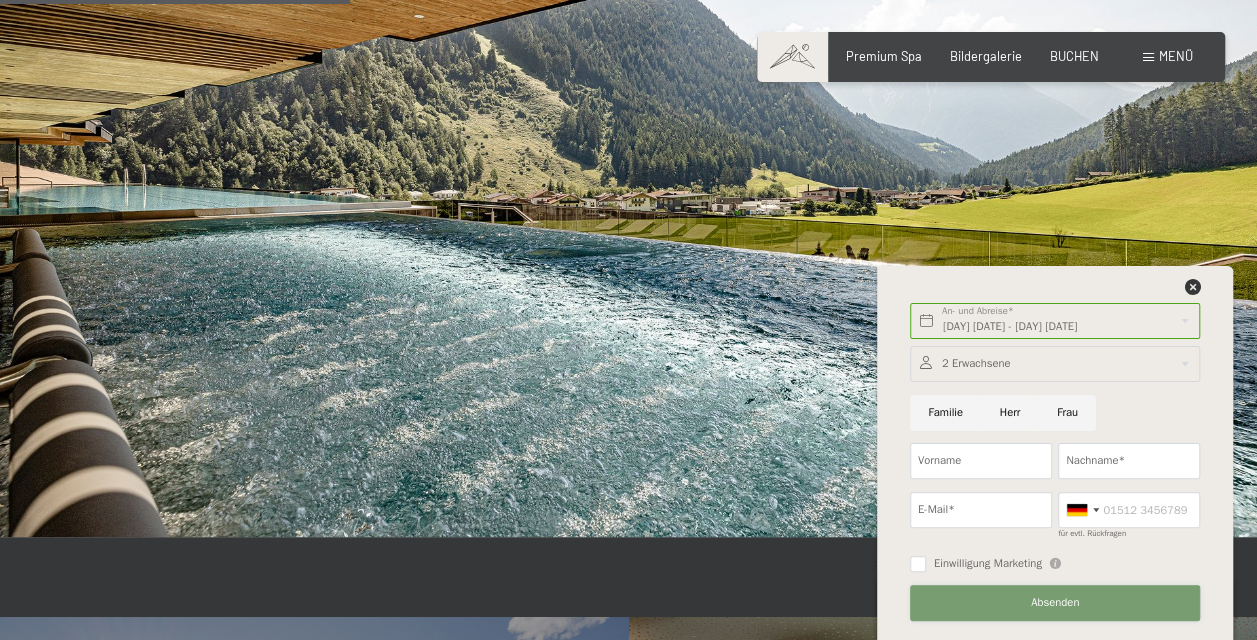 click on "Absenden" at bounding box center (1055, 603) 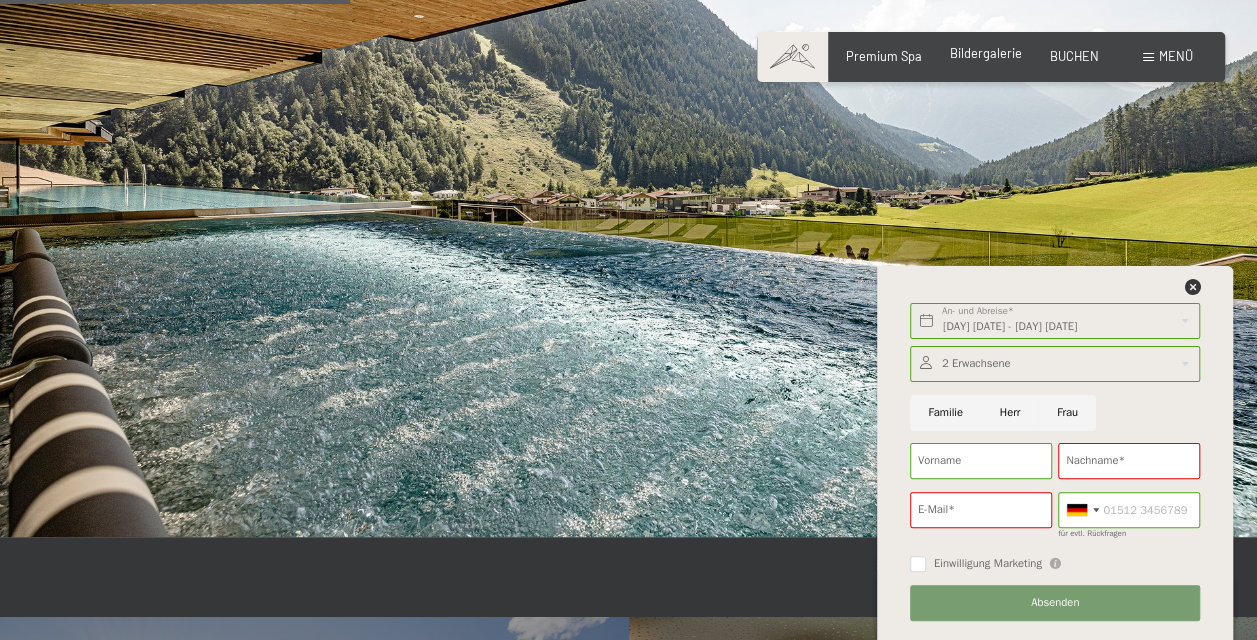 click on "Bildergalerie" at bounding box center [986, 53] 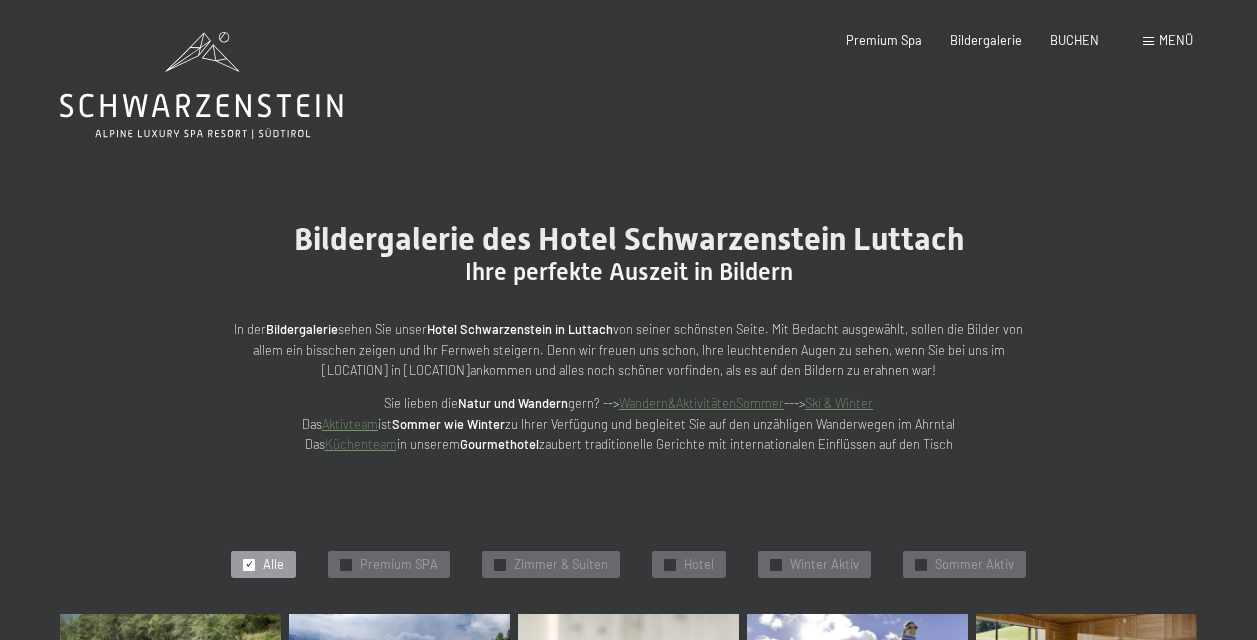 scroll, scrollTop: 0, scrollLeft: 0, axis: both 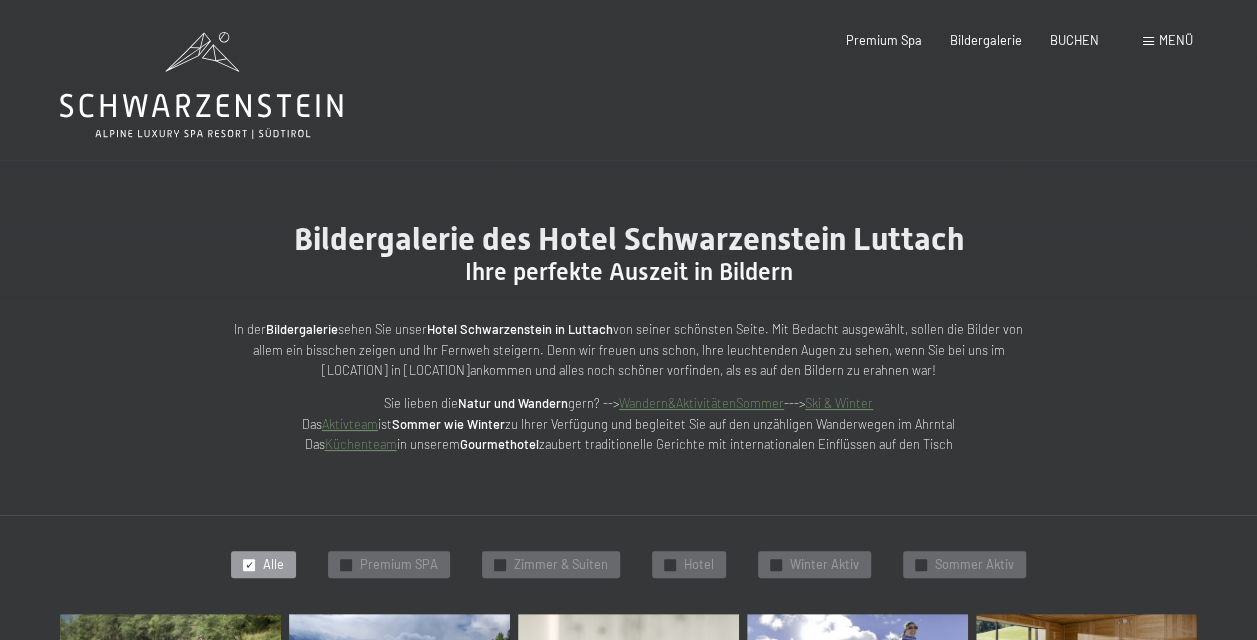 drag, startPoint x: 1231, startPoint y: 84, endPoint x: 1230, endPoint y: 150, distance: 66.007576 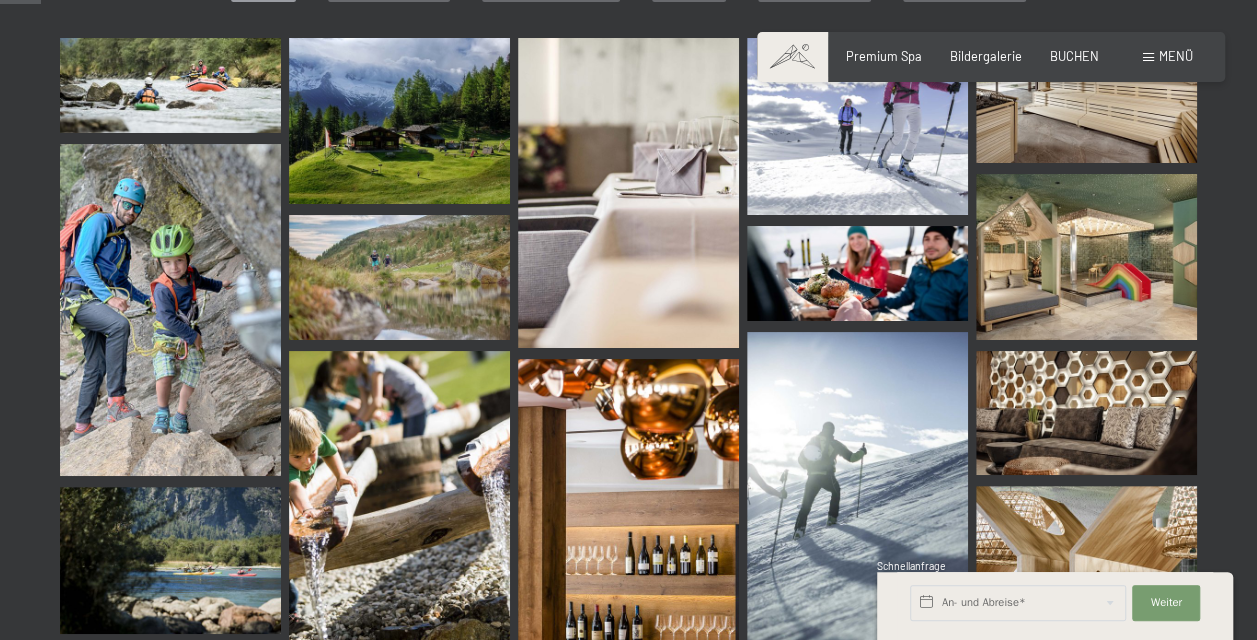 scroll, scrollTop: 0, scrollLeft: 0, axis: both 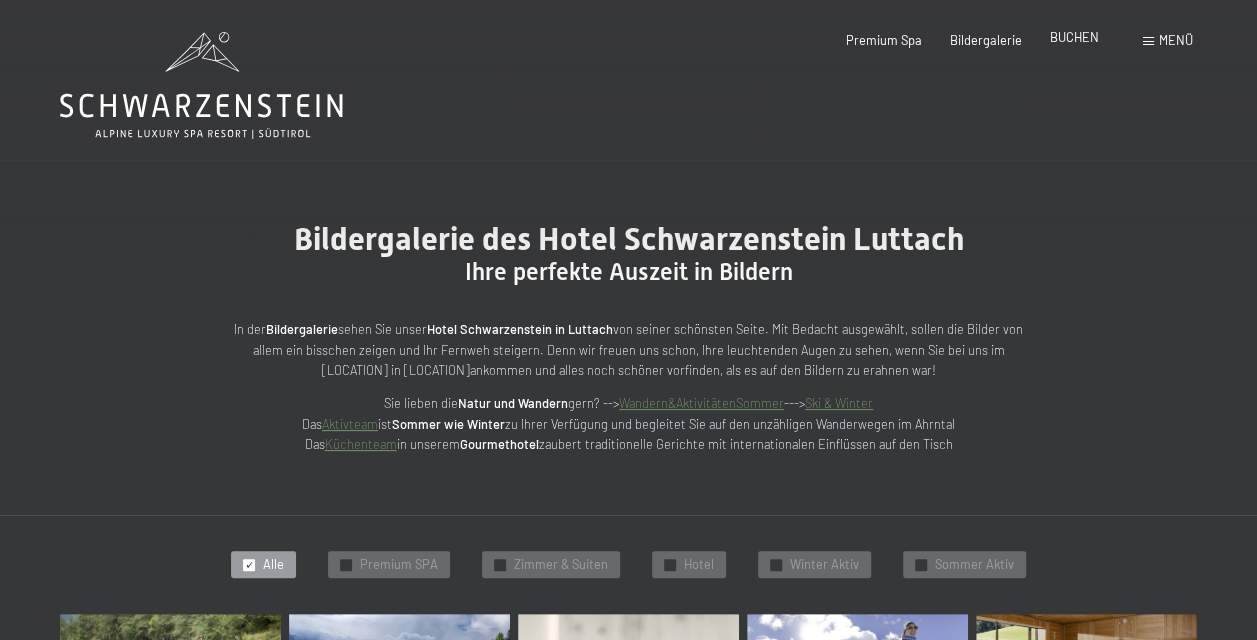 click on "BUCHEN" at bounding box center [1074, 37] 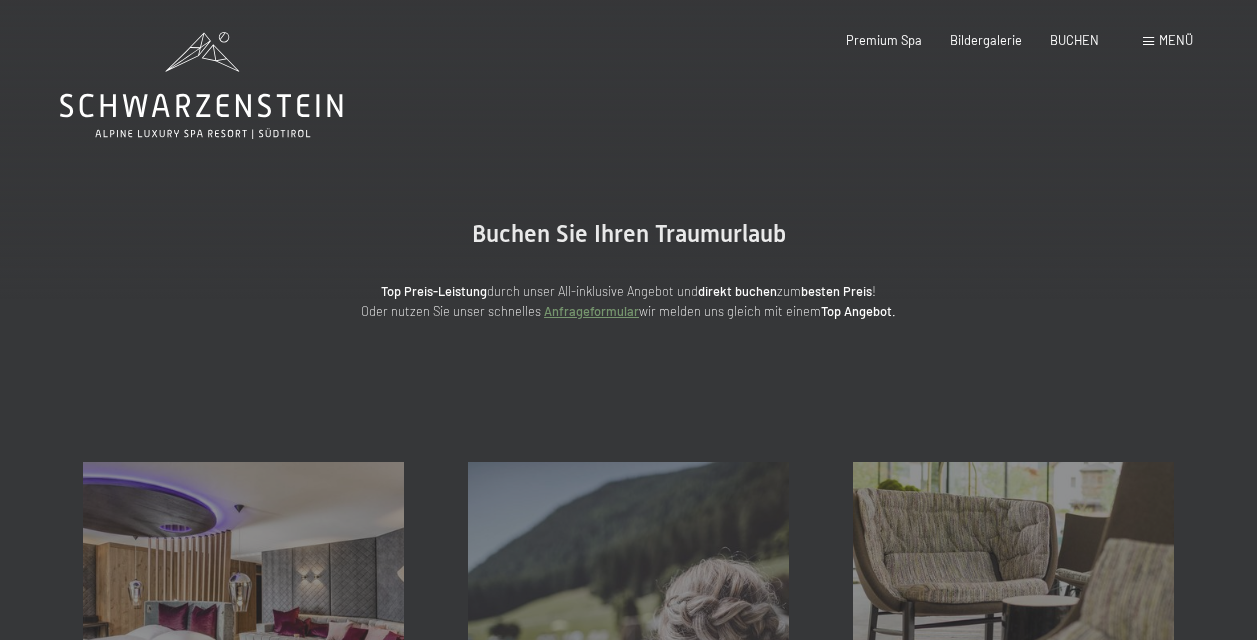 scroll, scrollTop: 0, scrollLeft: 0, axis: both 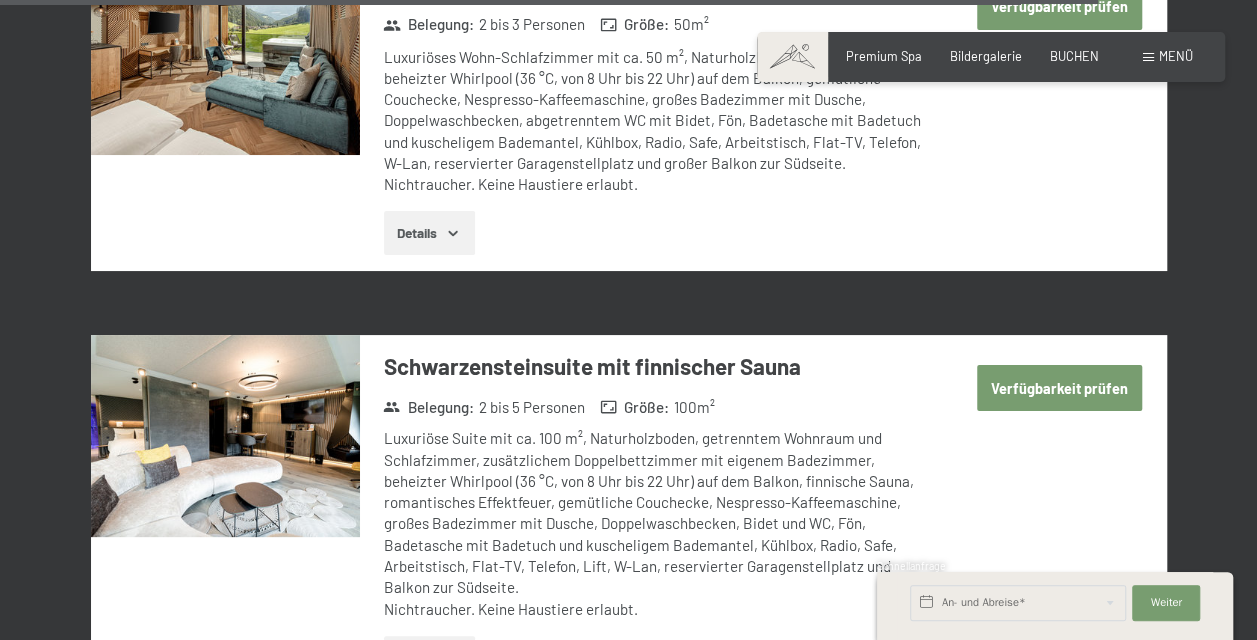 click on "Angebote           Mehr erfahren" at bounding box center (628, 1135) 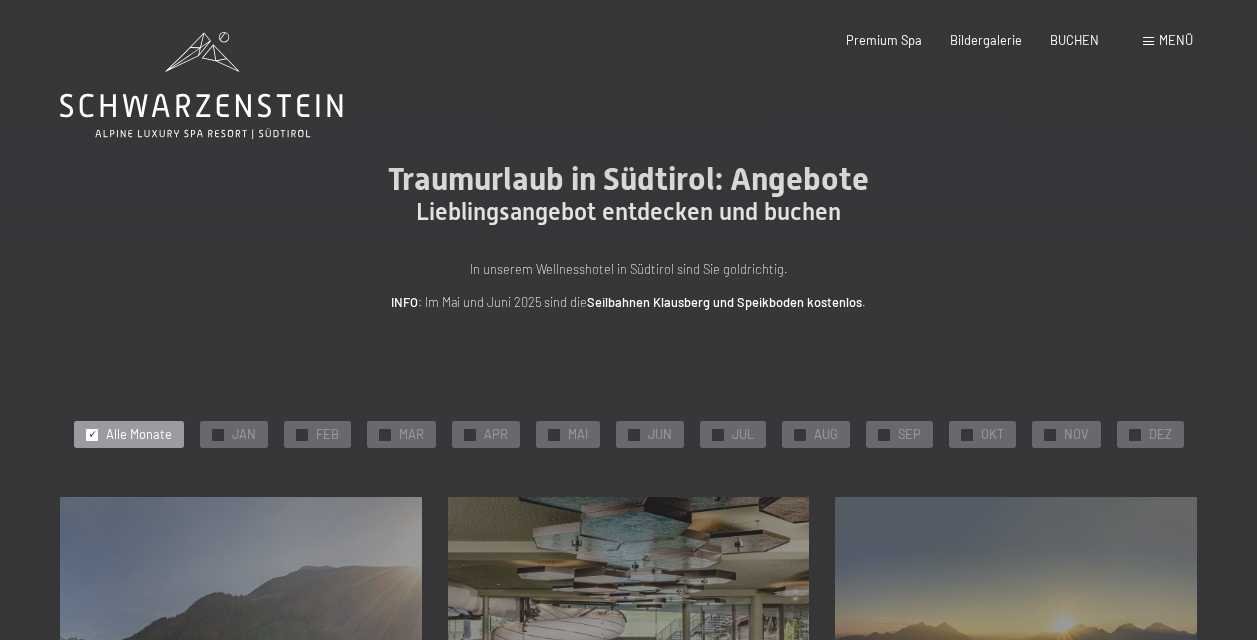 scroll, scrollTop: 0, scrollLeft: 0, axis: both 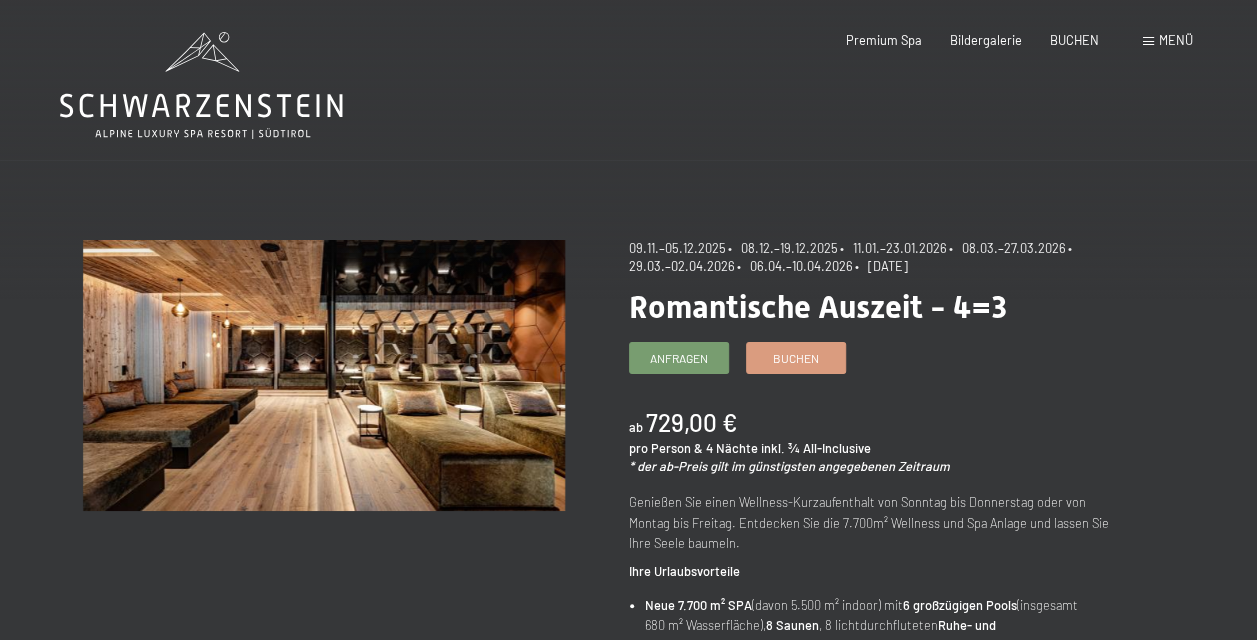 drag, startPoint x: 1271, startPoint y: 95, endPoint x: 746, endPoint y: 244, distance: 545.7344 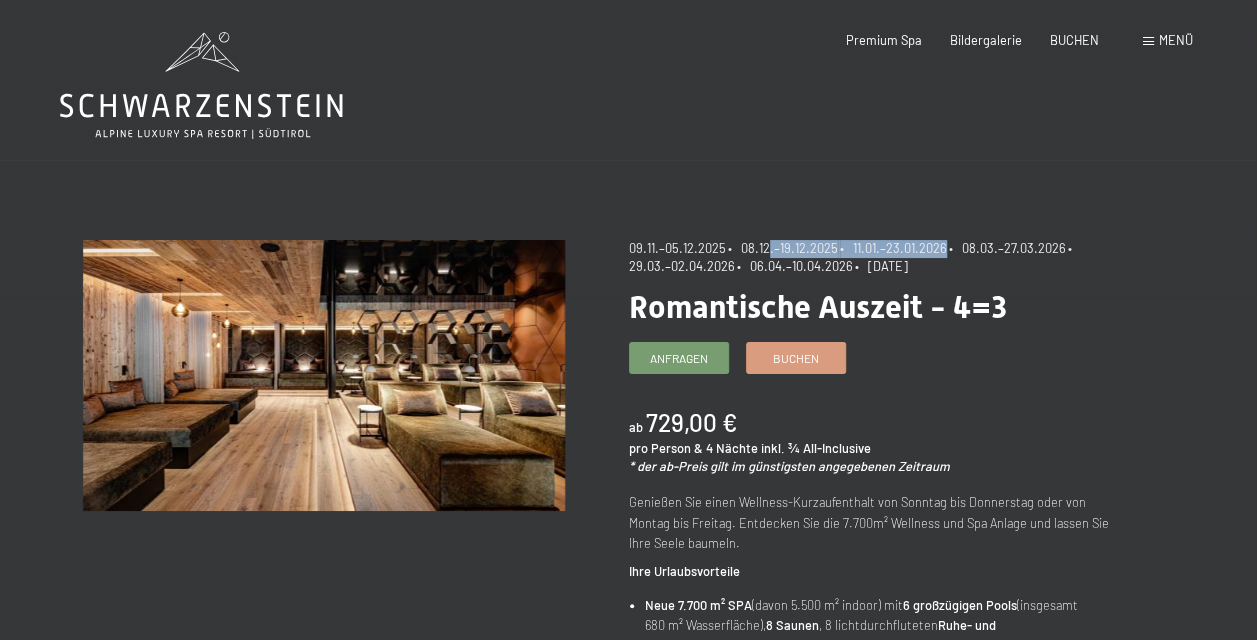 drag, startPoint x: 761, startPoint y: 238, endPoint x: 962, endPoint y: 244, distance: 201.08954 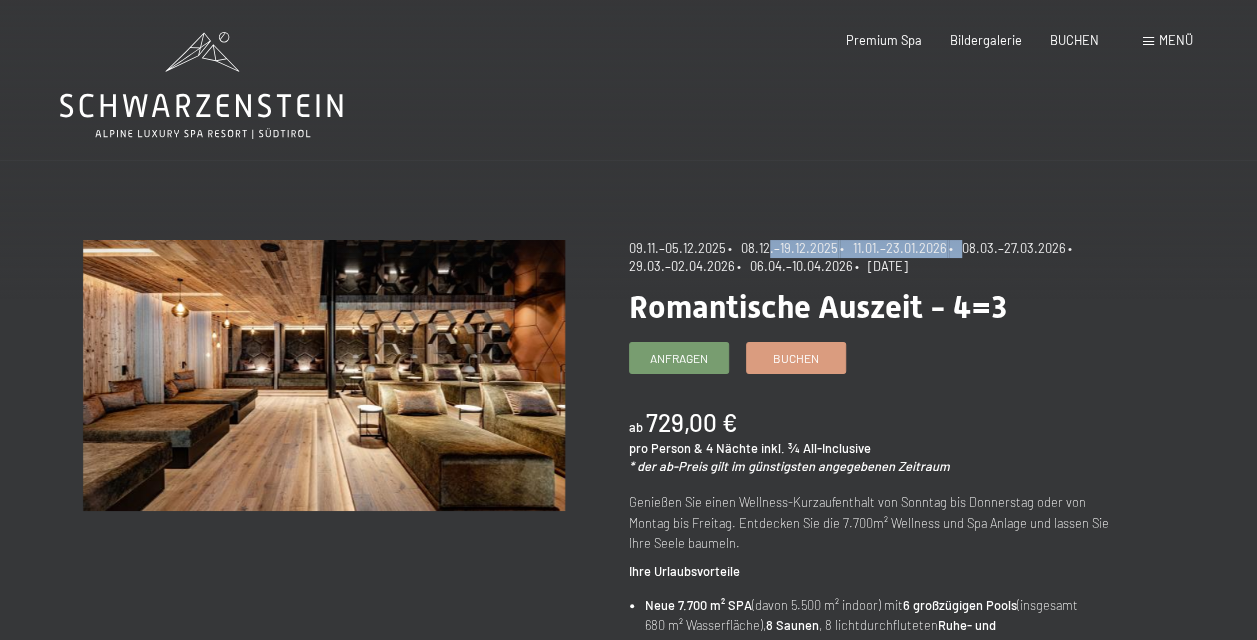 click on "•   08.03.–27.03.2026" at bounding box center (1007, 248) 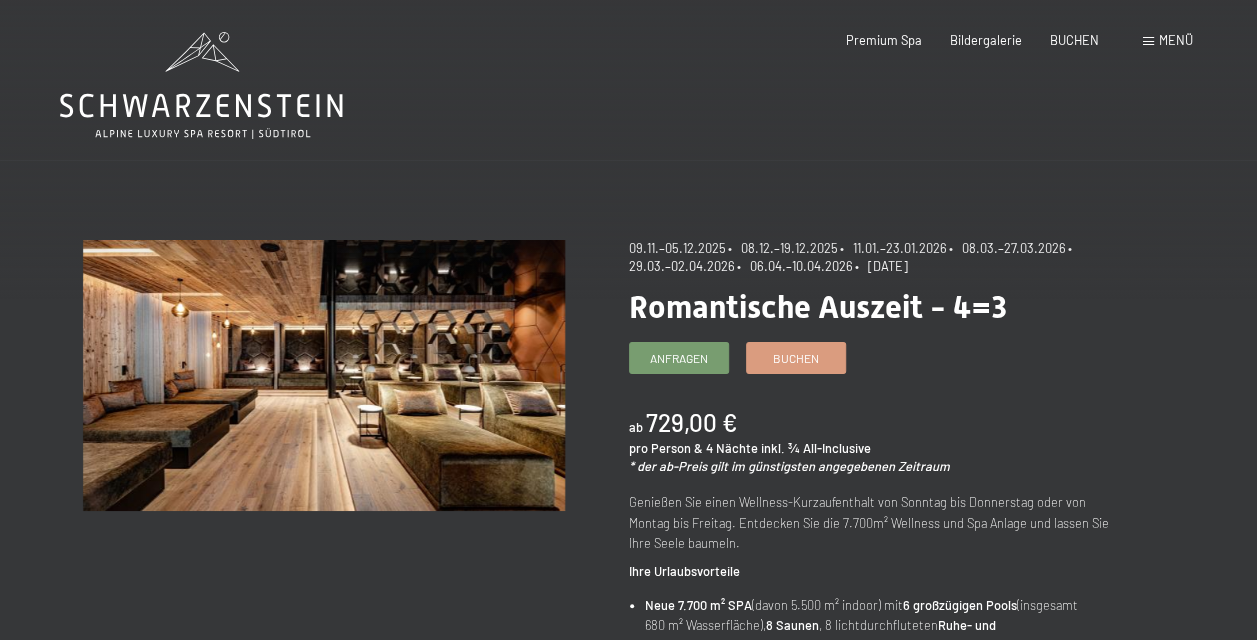 click on "•   08.03.–27.03.2026" at bounding box center [1007, 248] 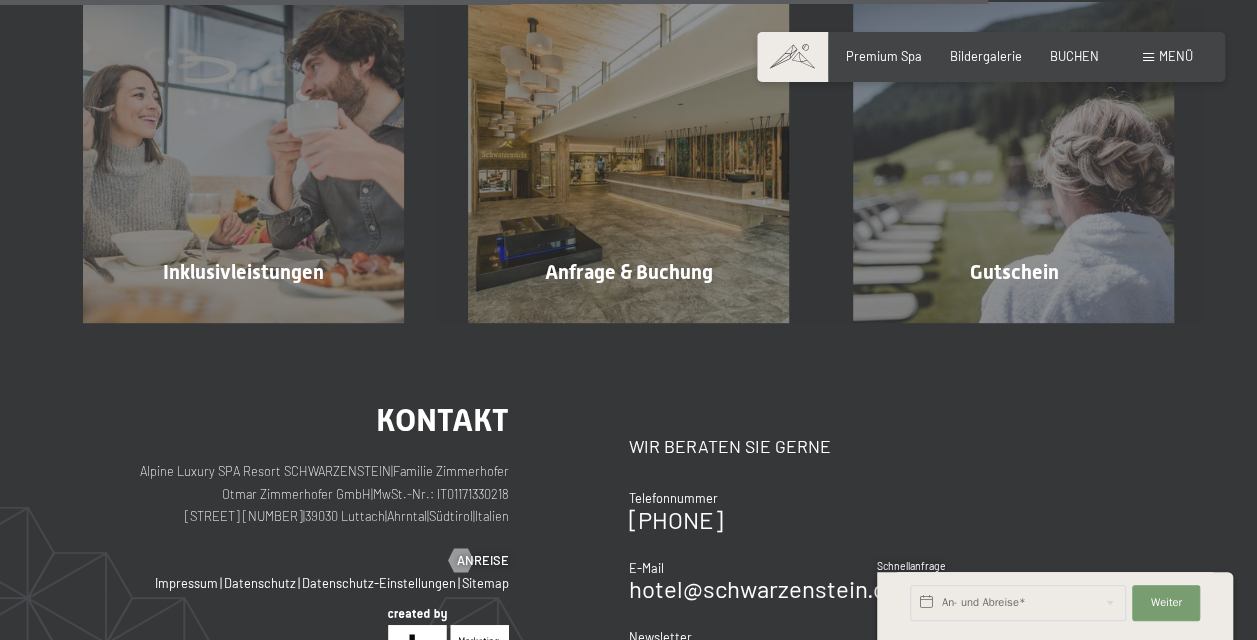 scroll, scrollTop: 1608, scrollLeft: 0, axis: vertical 